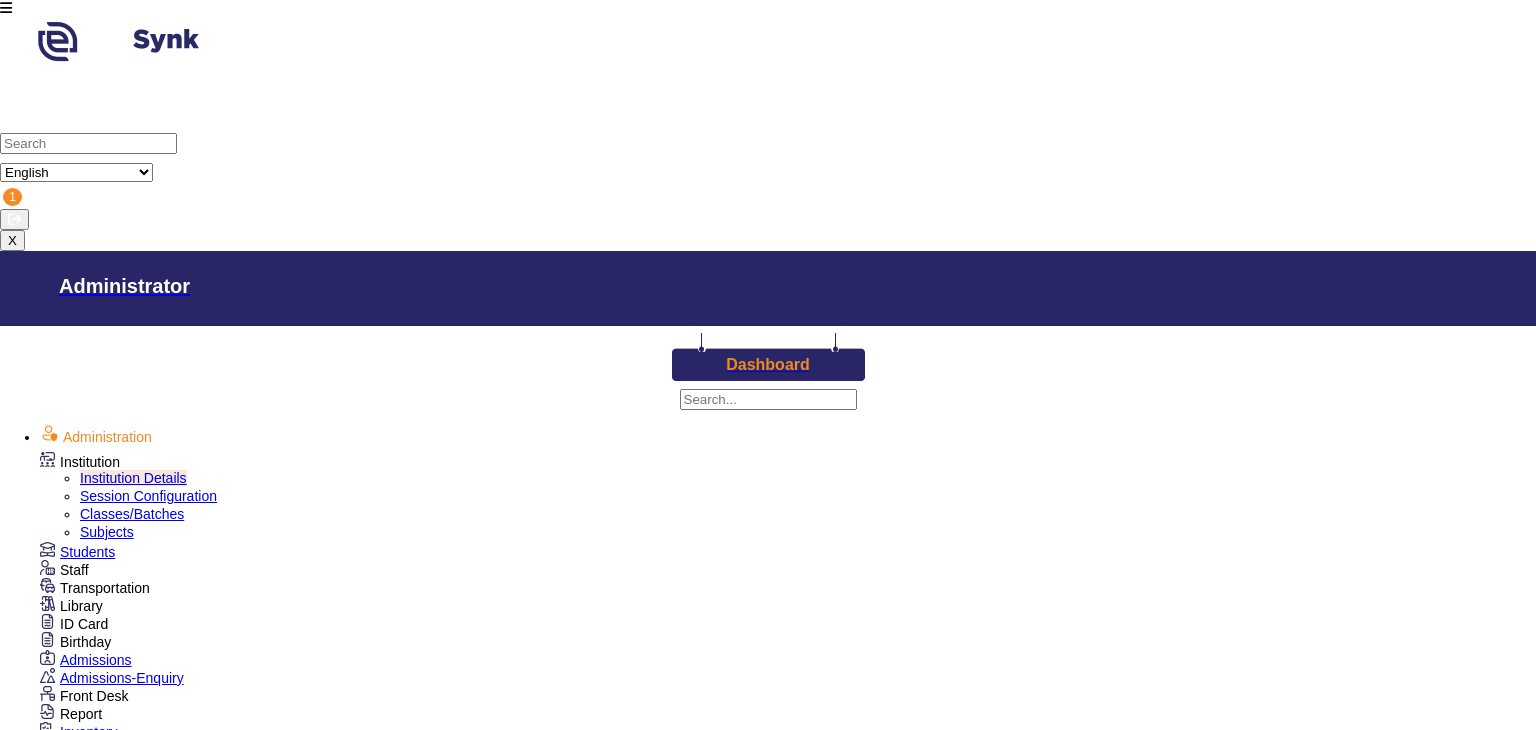 scroll, scrollTop: 0, scrollLeft: 0, axis: both 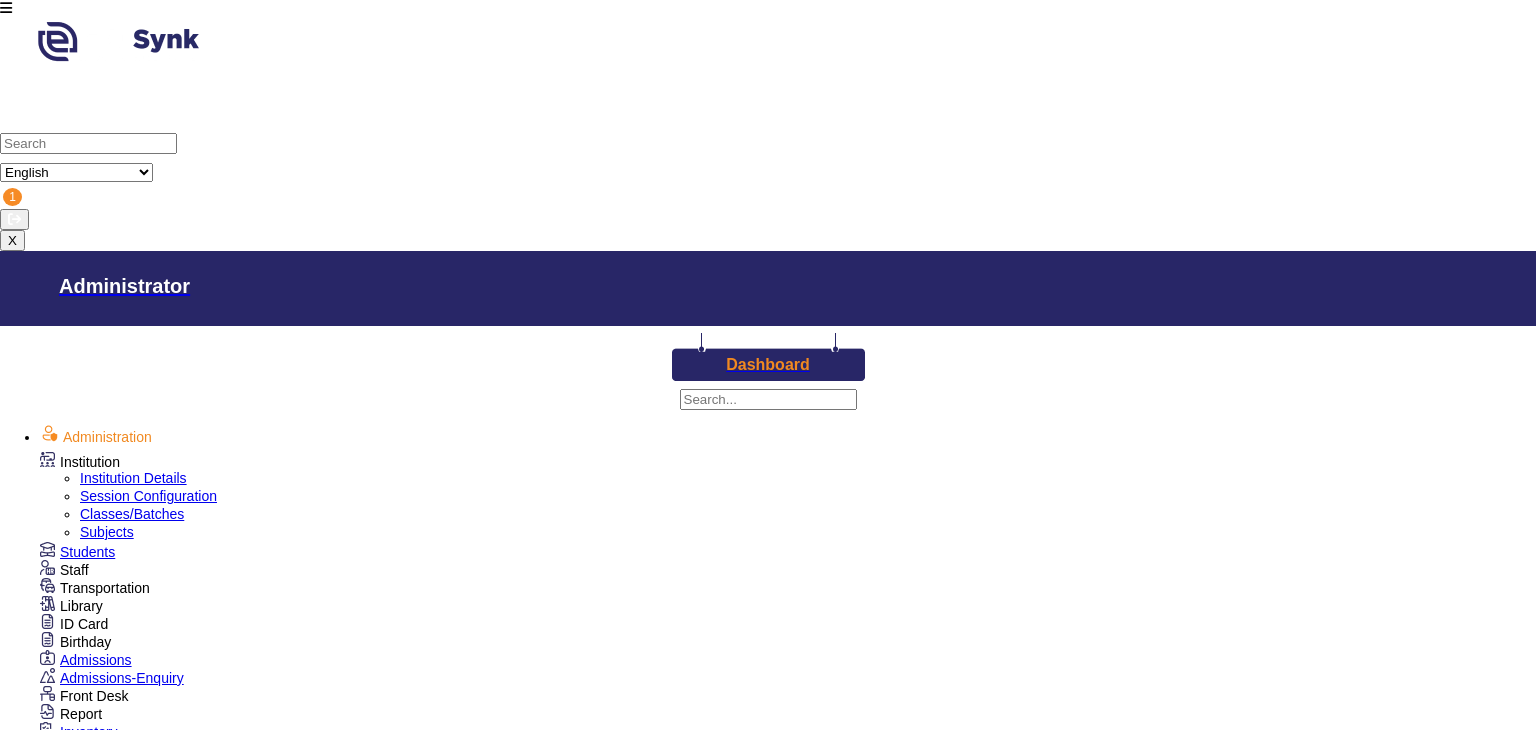 click on "TimeTable" at bounding box center (80, 462) 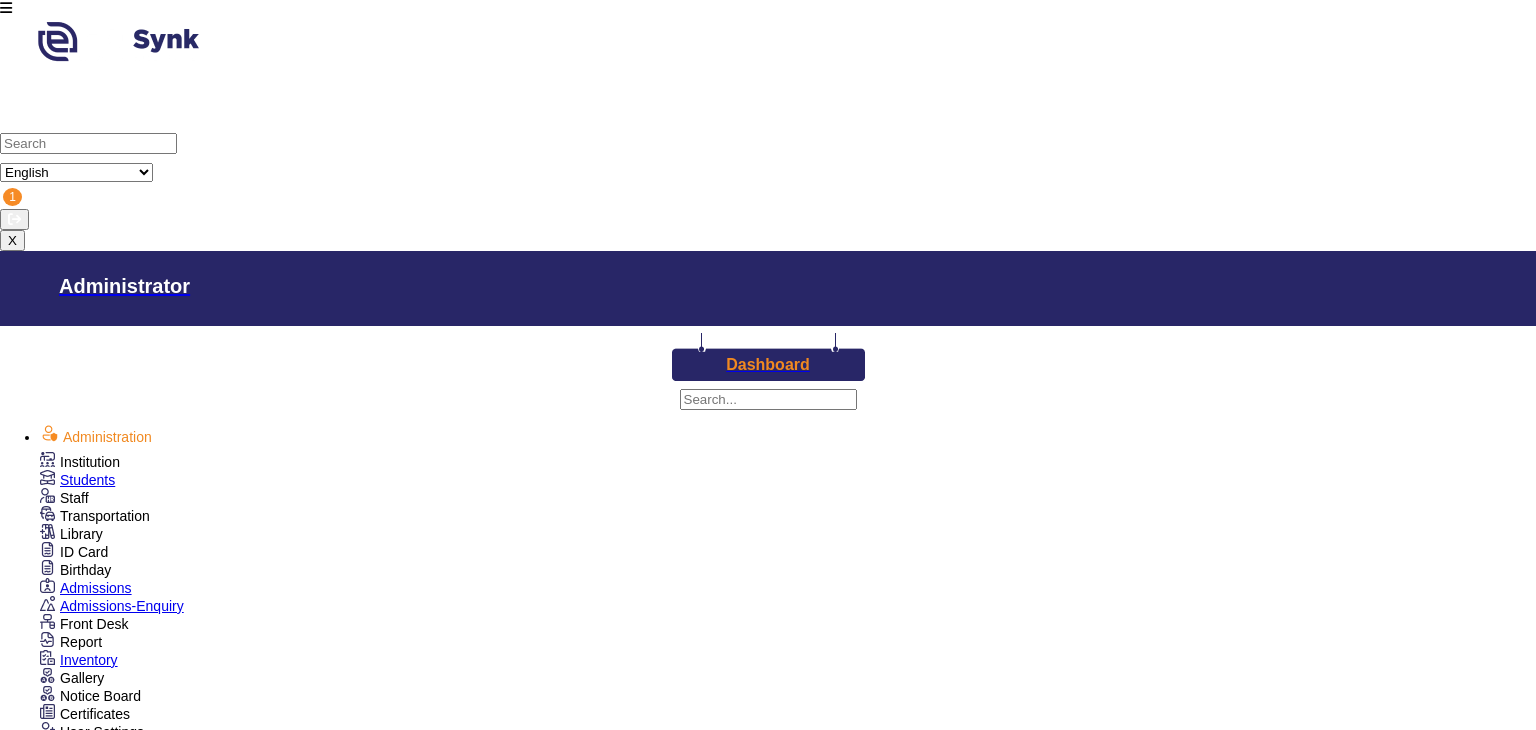 scroll, scrollTop: 852, scrollLeft: 0, axis: vertical 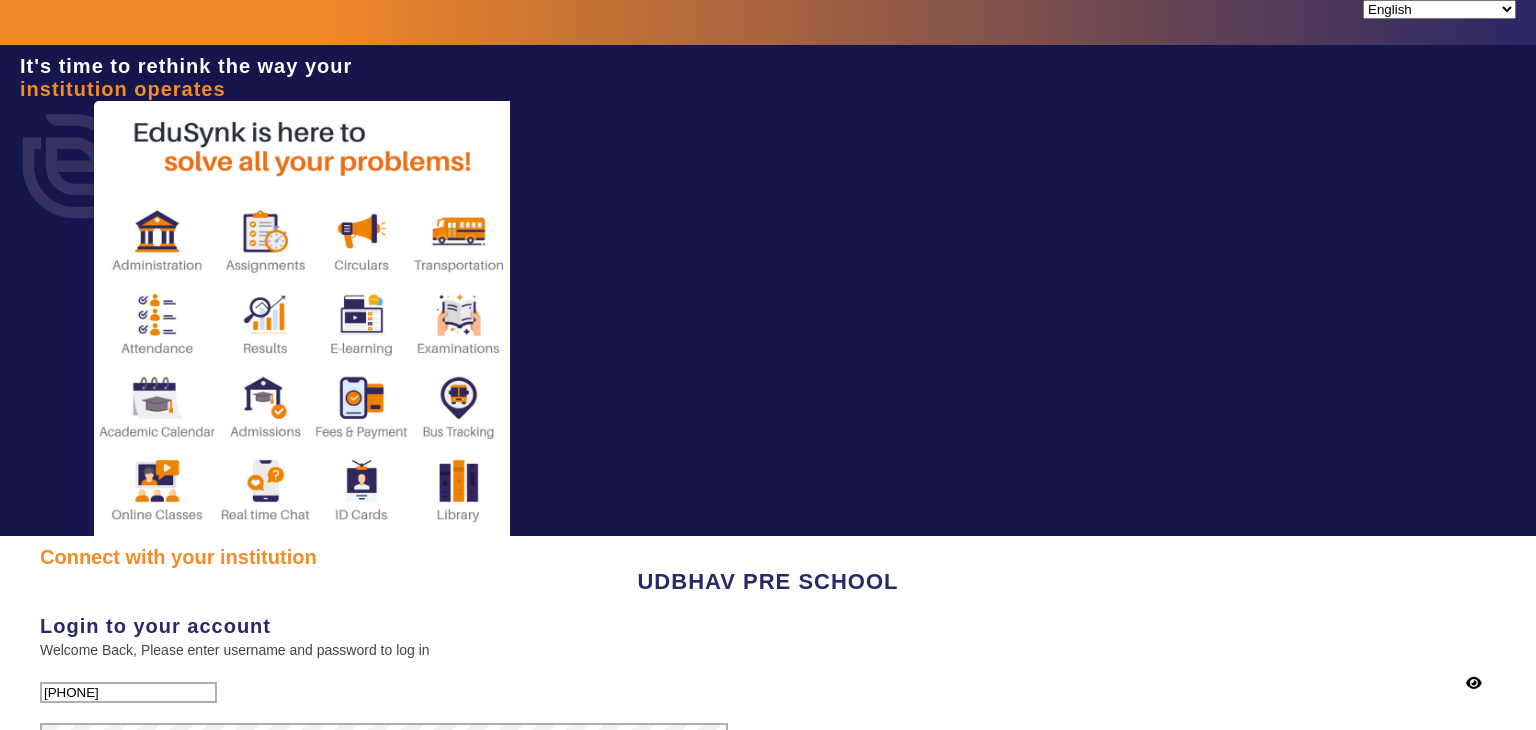 click on "Sign In" at bounding box center [117, 833] 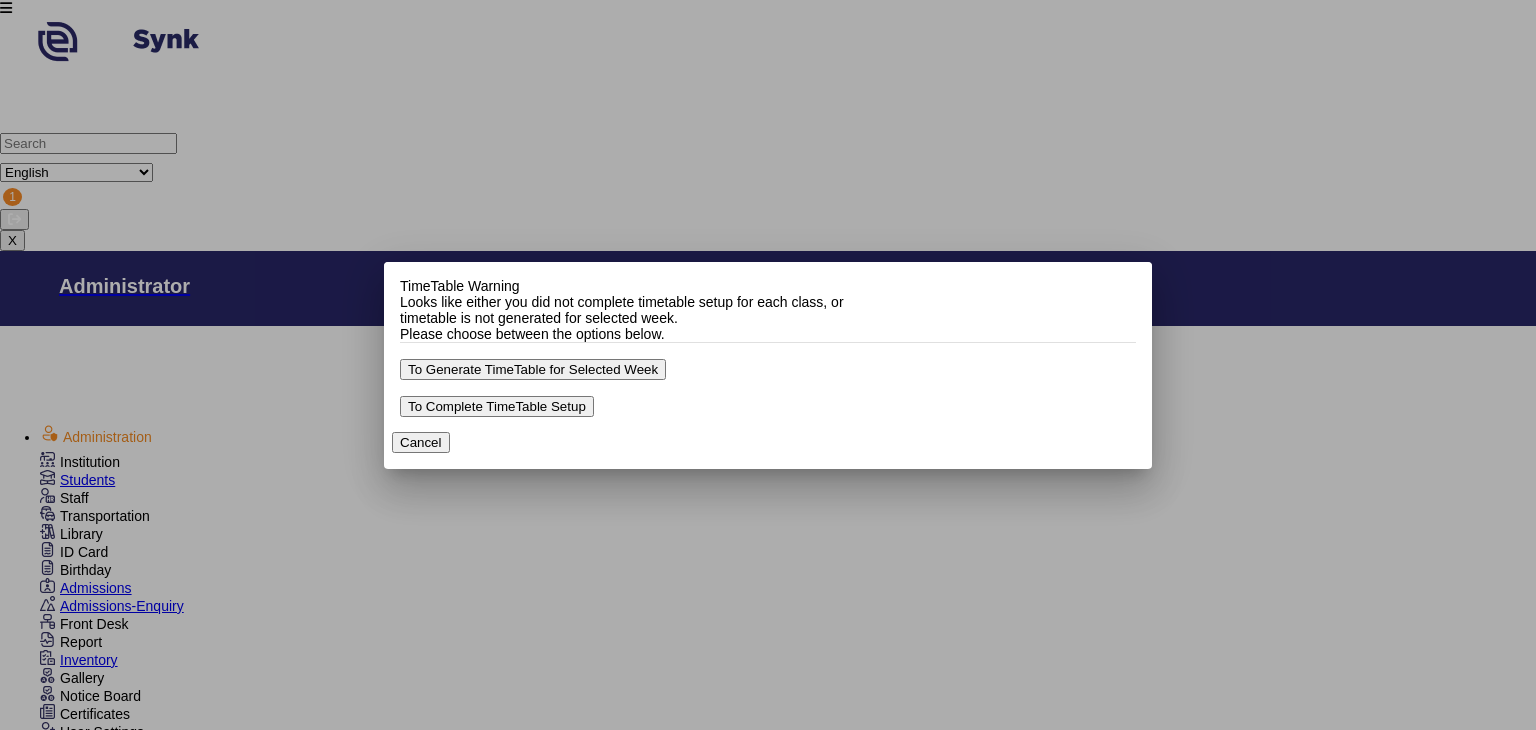 click on "Cancel" at bounding box center [421, 442] 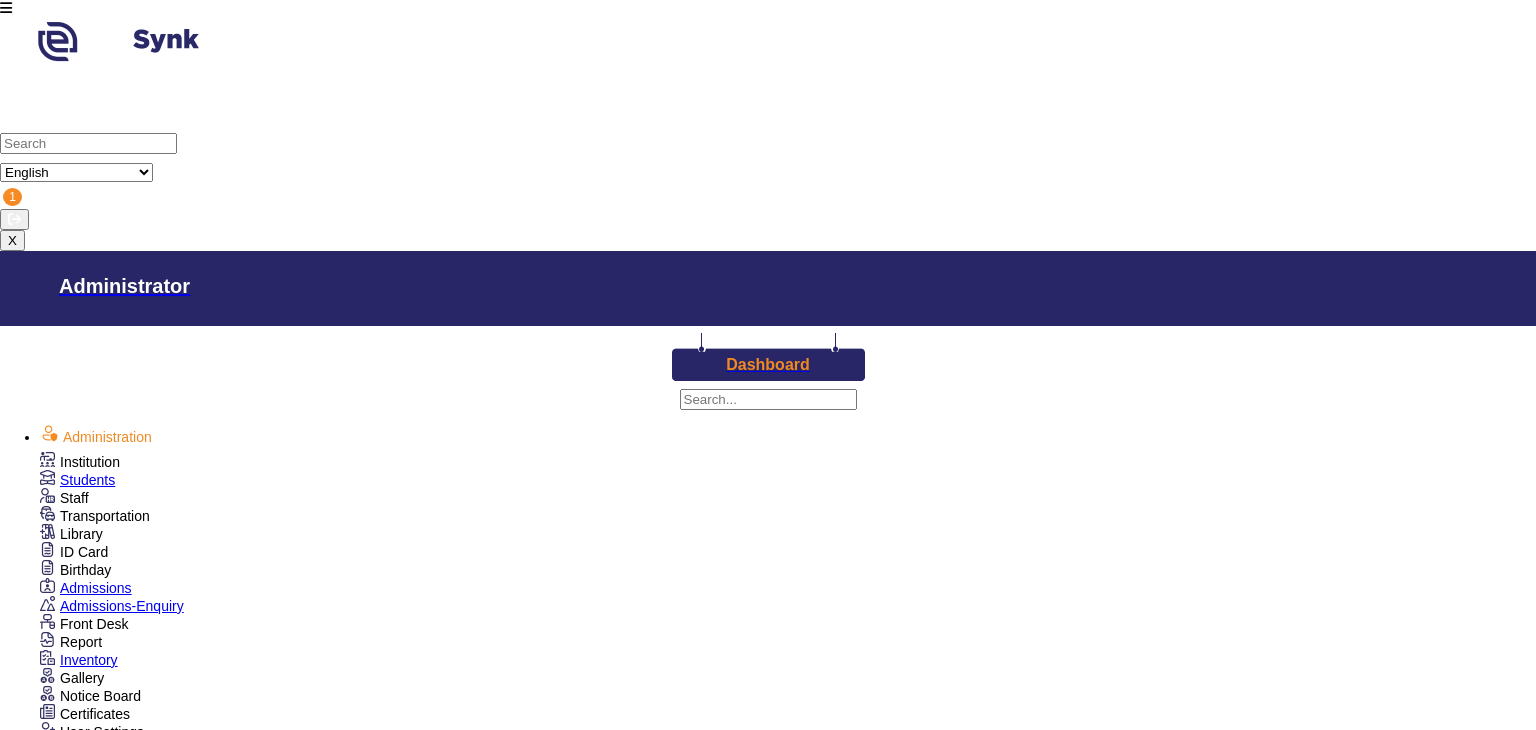 click on "Dashboard" at bounding box center [768, 365] 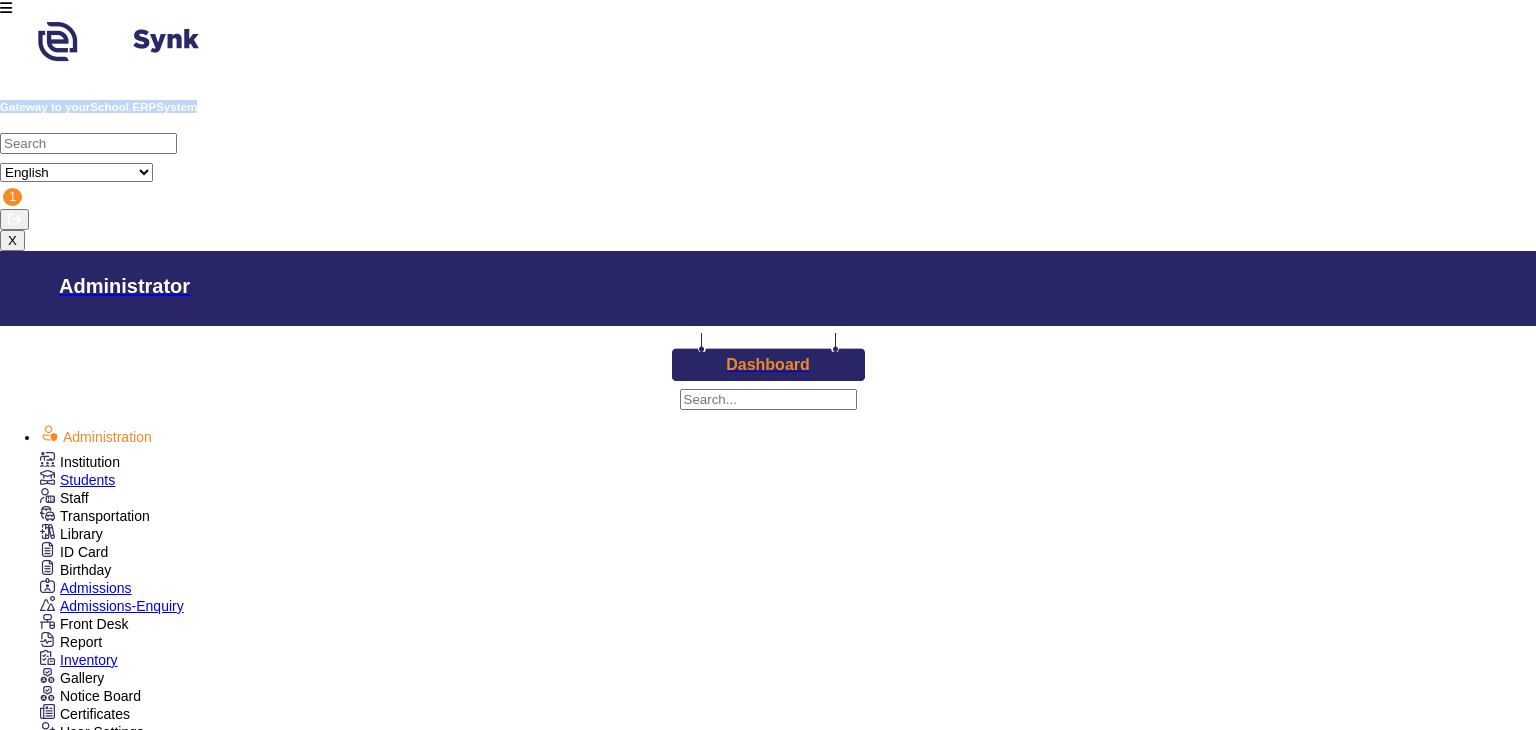 click on "Gateway to your  School ERP  System  English हिंदी (Hindi) ಕನ್ನಡ (Kannada) தமிழ் (Tamil) ଓଡିଆ (Odia) ਪੰਜਾਬੀ (Punjabi) मराठी (Marathi) മലയാളം (Malayalam) తెలుగు (Telugu) অসমীয়া (Assamese) ગુજરાતી (Gujarati) বাংলা (Bengali)  1" at bounding box center [768, 115] 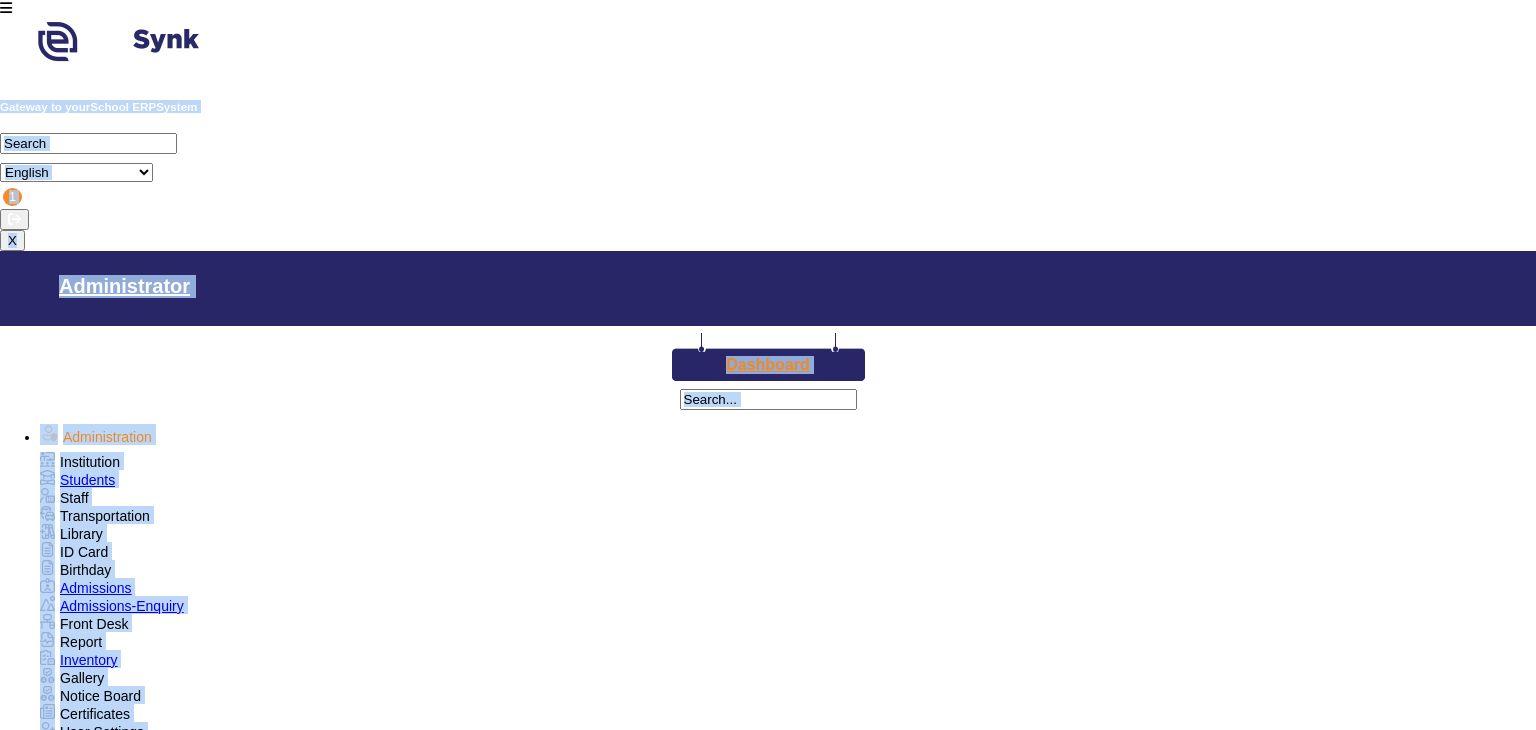 drag, startPoint x: 834, startPoint y: 59, endPoint x: 844, endPoint y: 80, distance: 23.259407 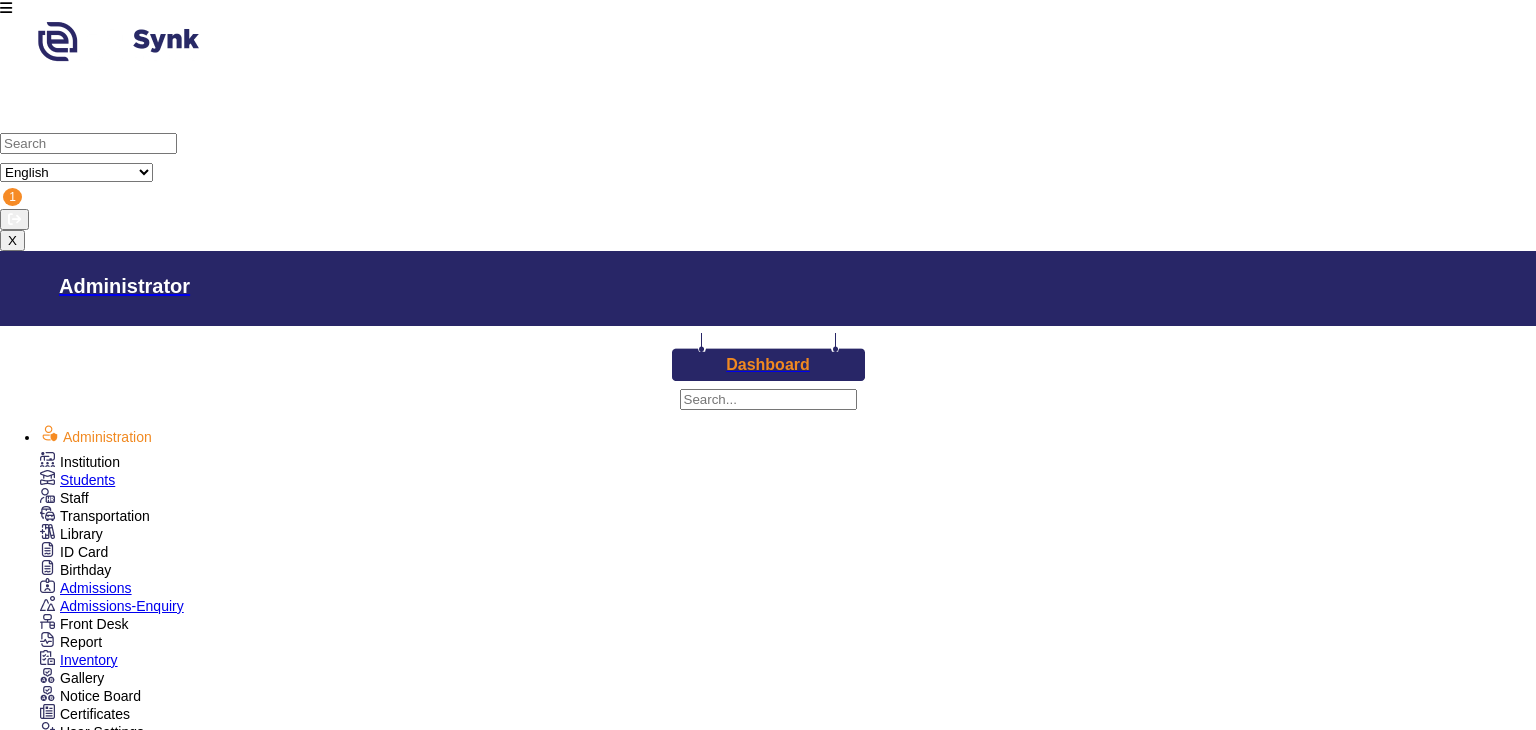 click on "UDBHAV PRE SCHOOL" at bounding box center (768, 1189) 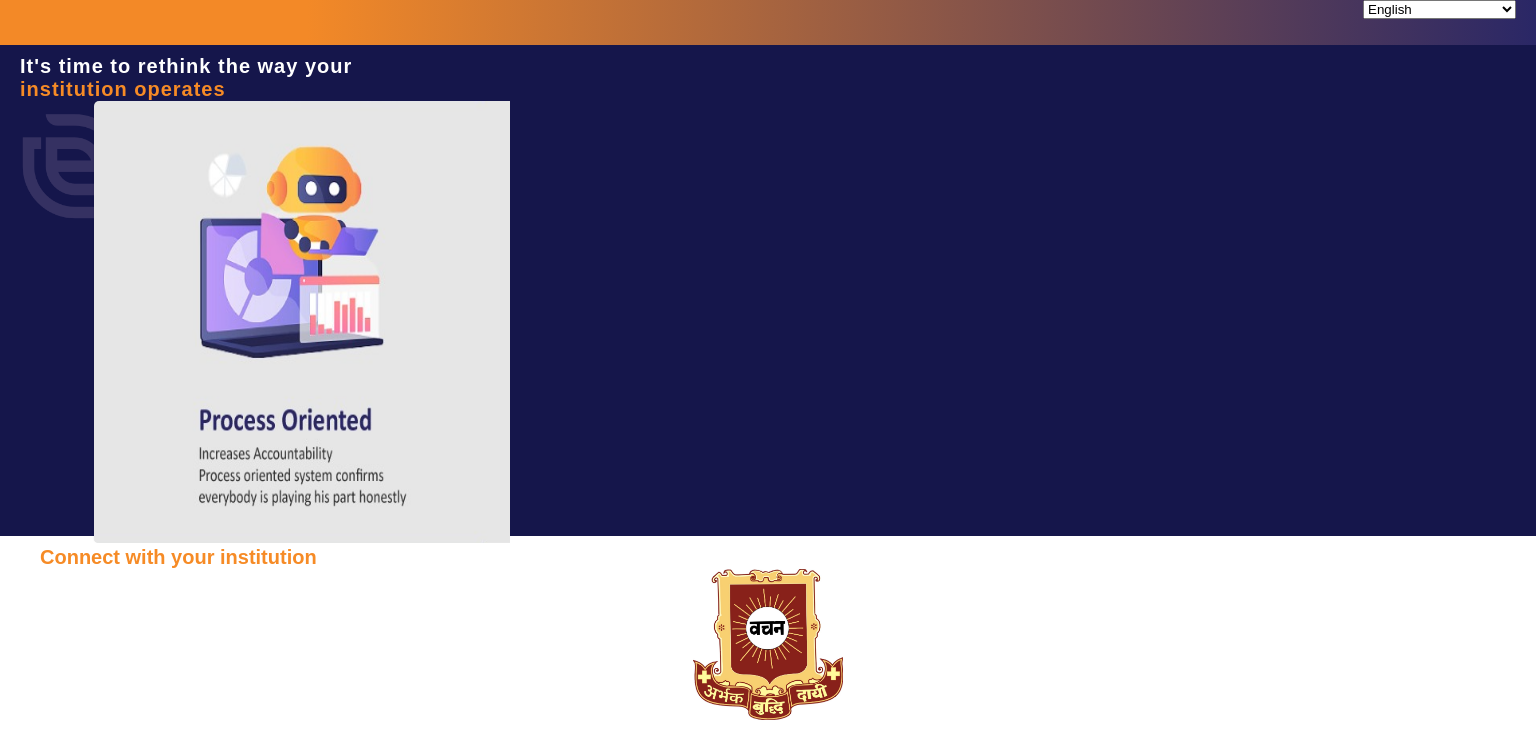 scroll, scrollTop: 0, scrollLeft: 0, axis: both 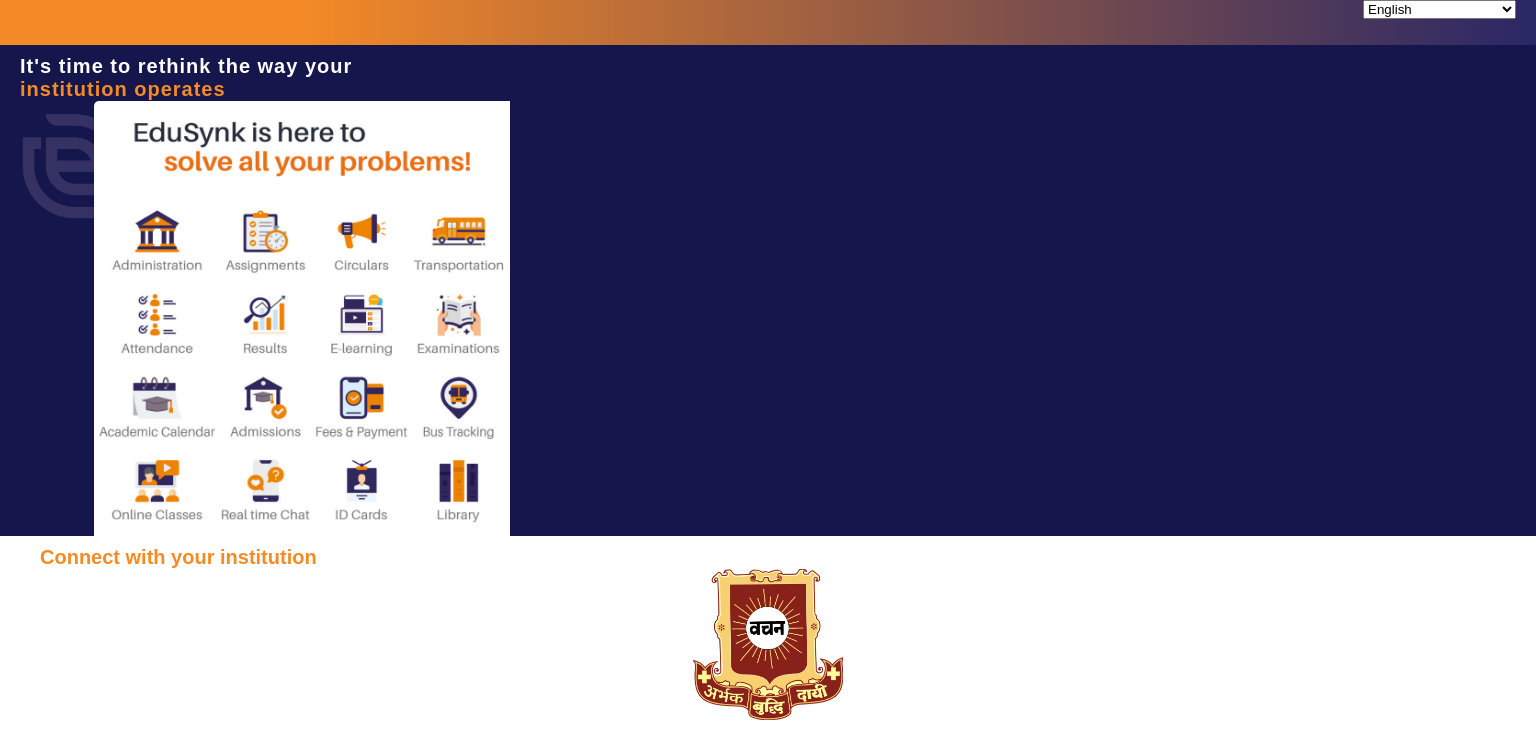 type on "[PHONE]" 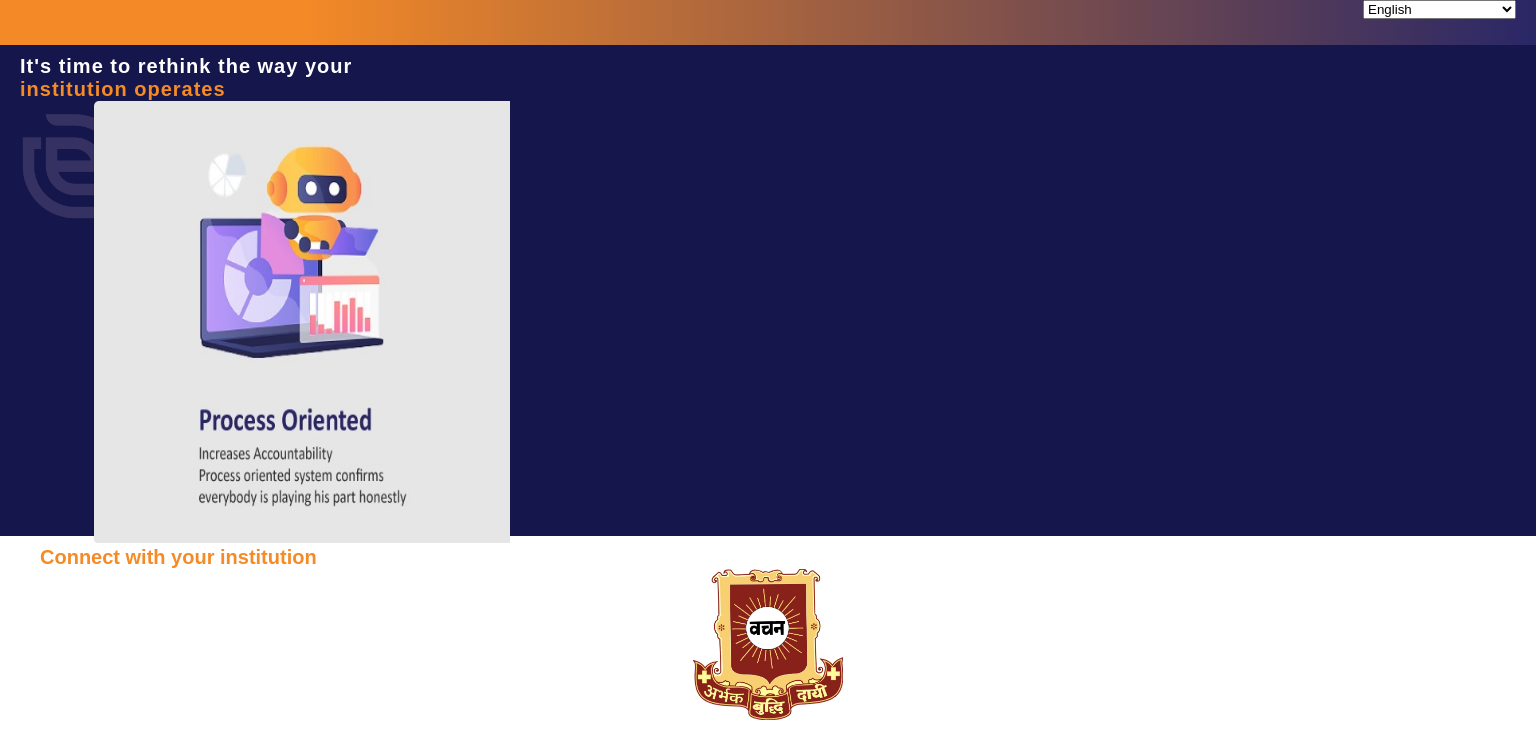 click on "Sign In" at bounding box center (117, 990) 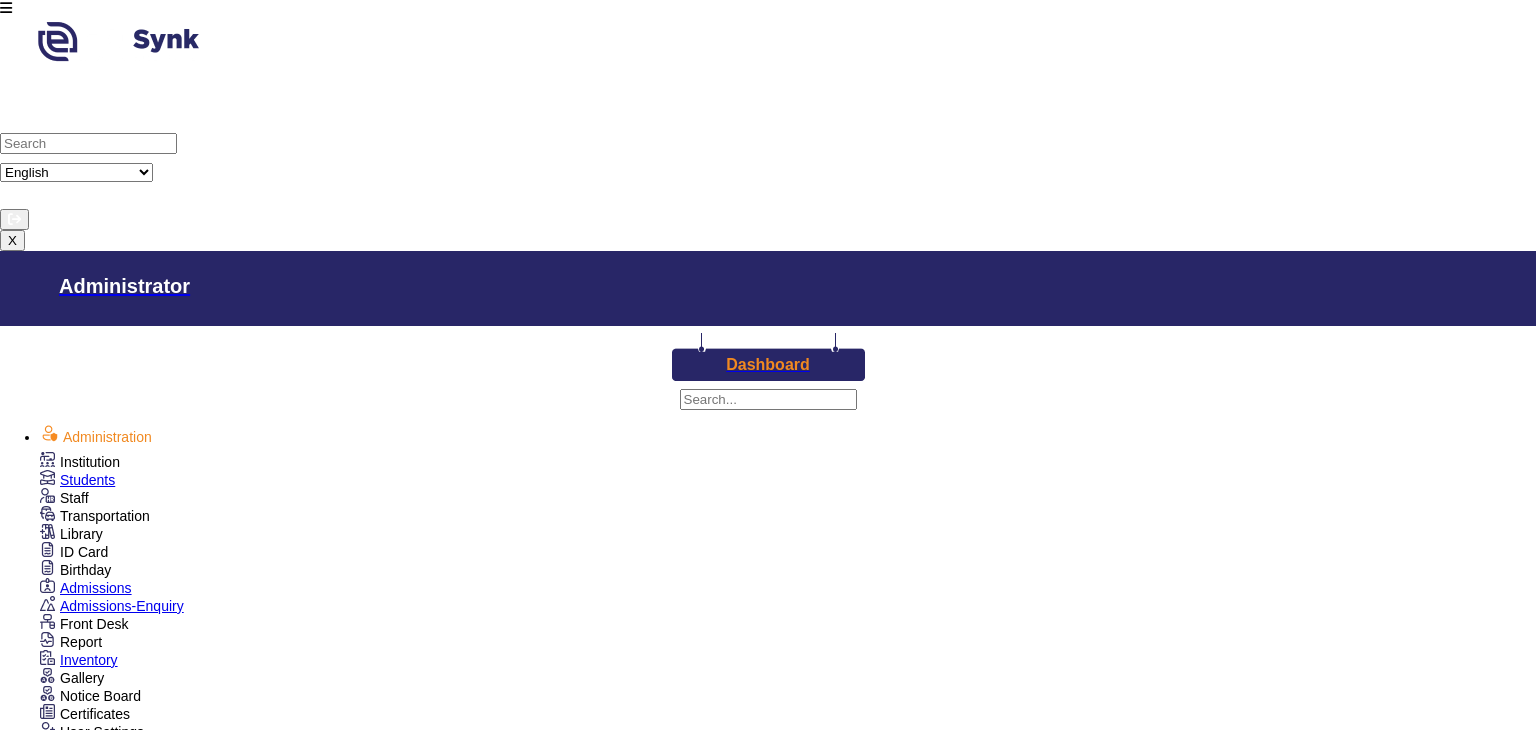 click on "Students" at bounding box center [77, 480] 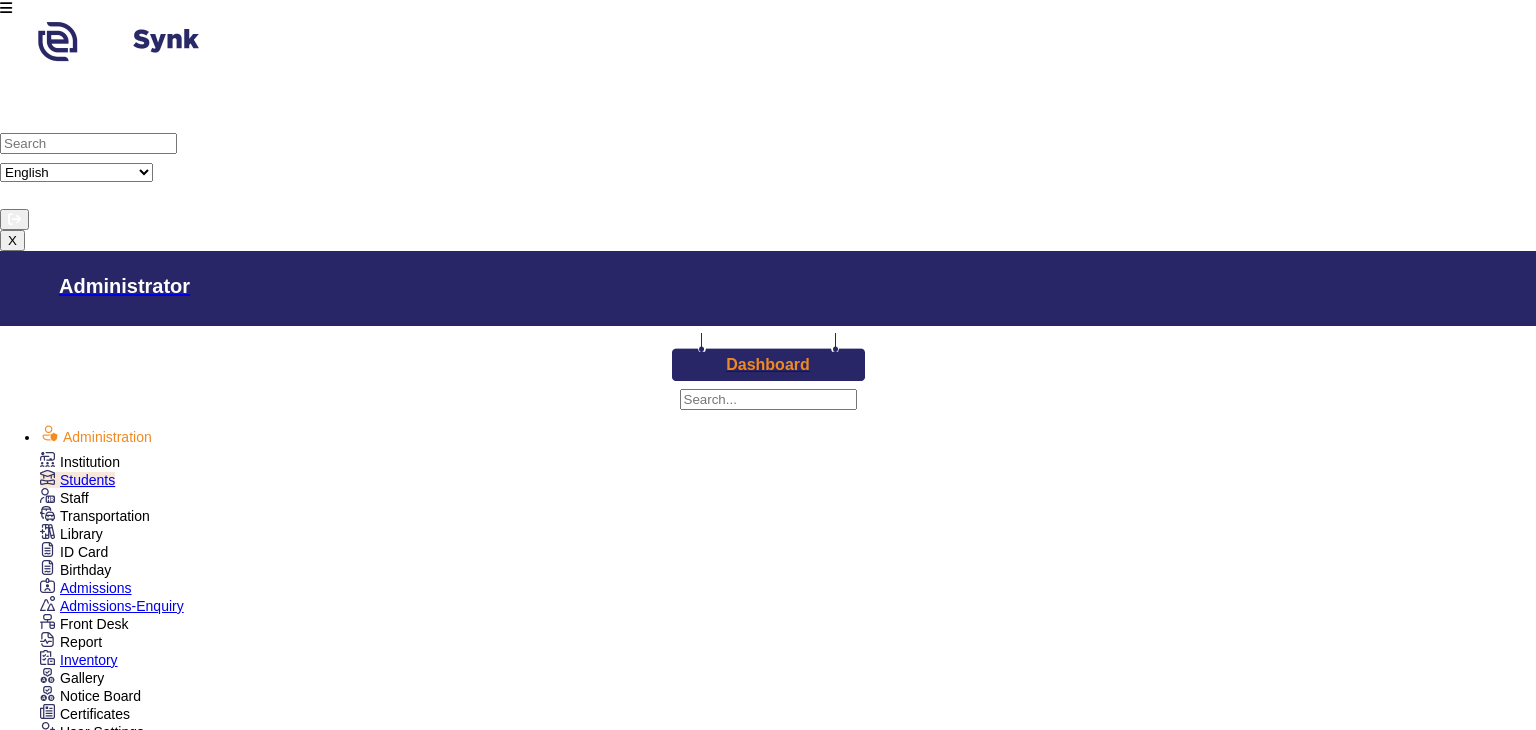 scroll, scrollTop: 478, scrollLeft: 0, axis: vertical 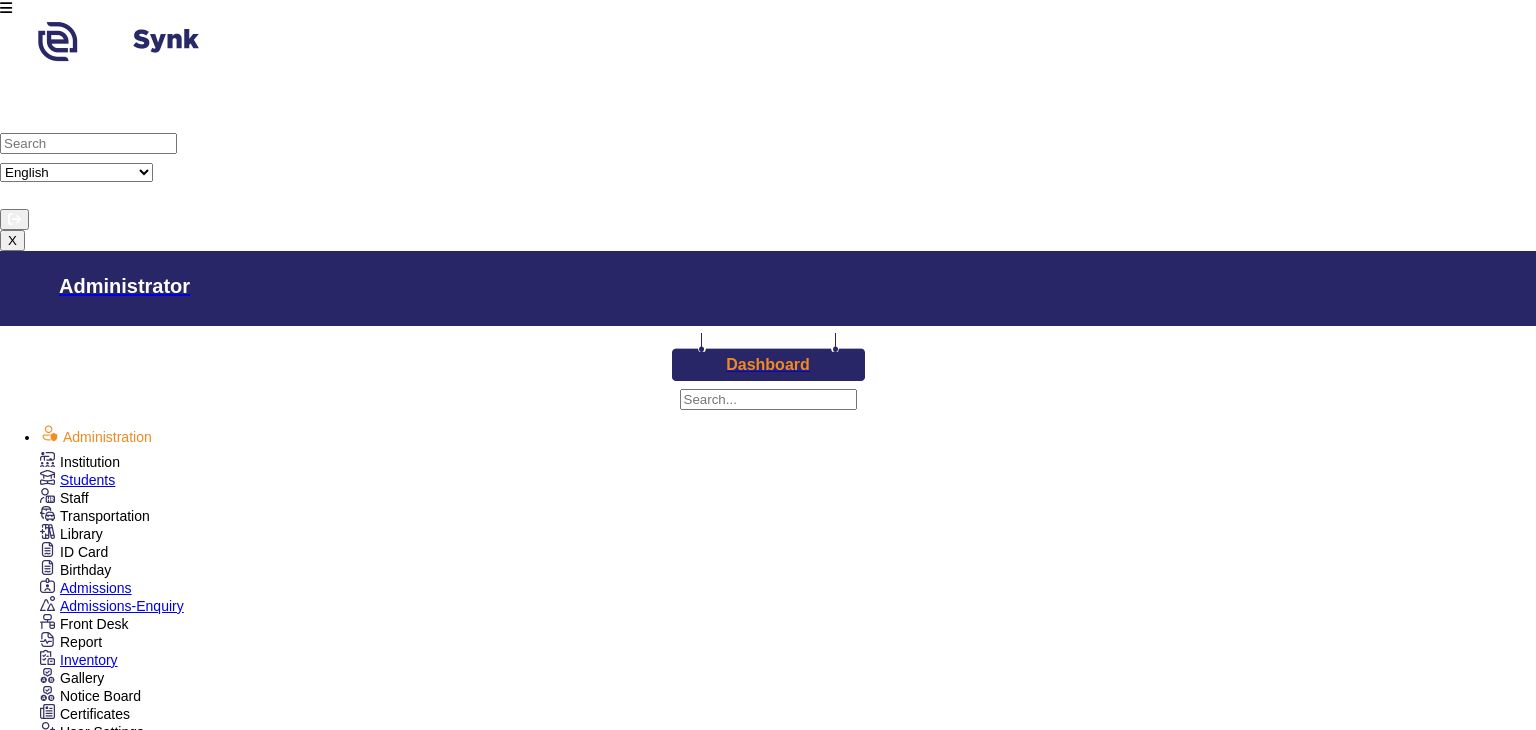 click on "Class I" at bounding box center (158, 2531) 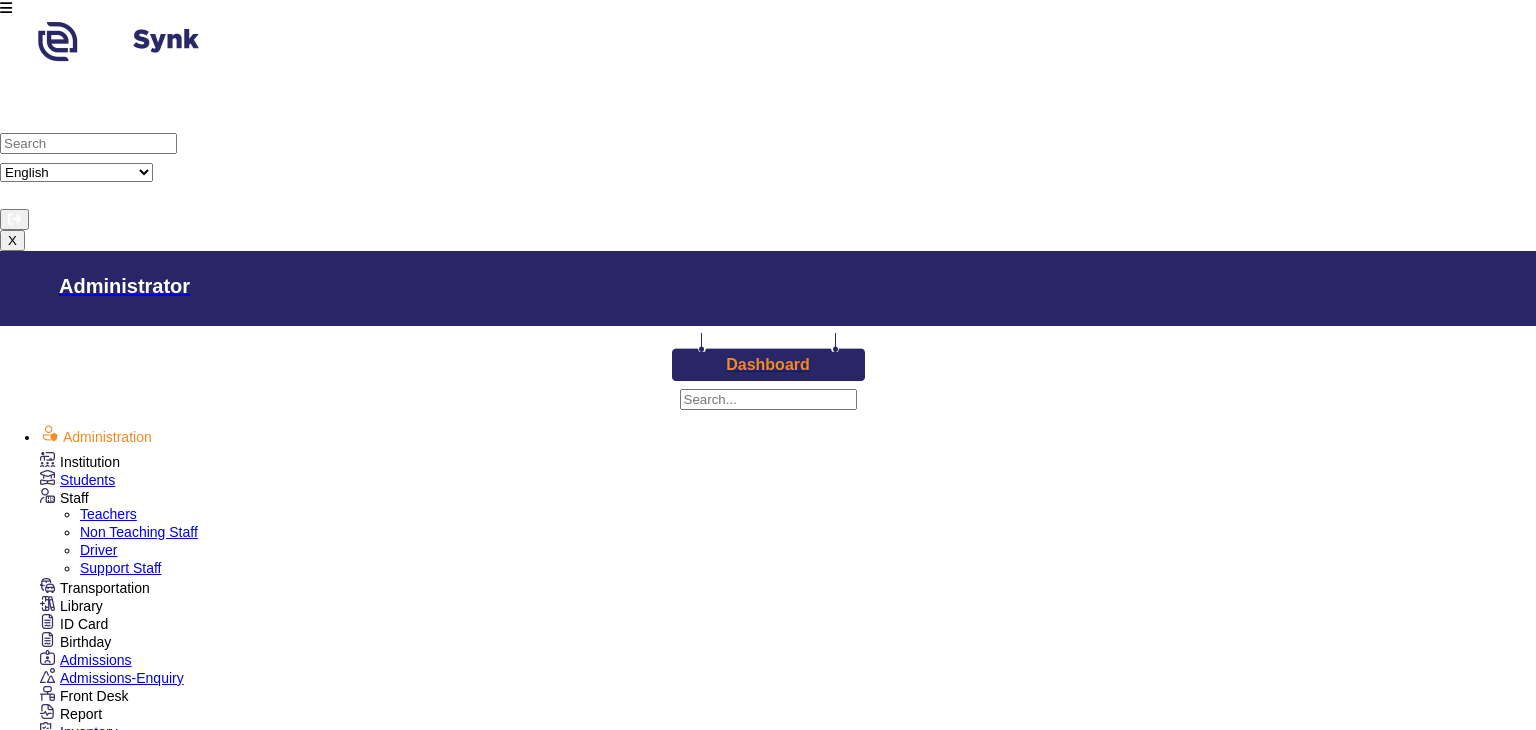 click on "Non Teaching Staff" at bounding box center (139, 532) 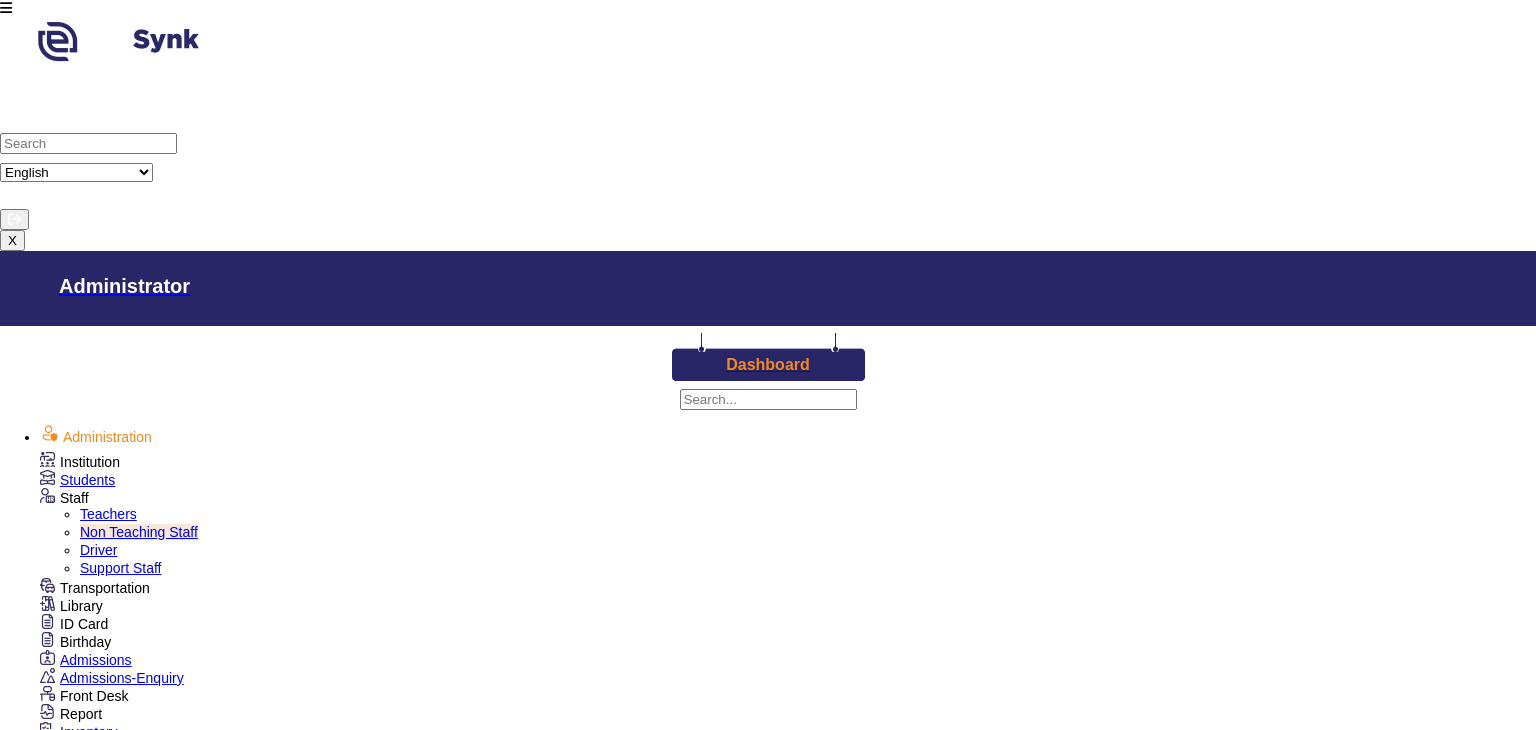 scroll, scrollTop: 0, scrollLeft: 0, axis: both 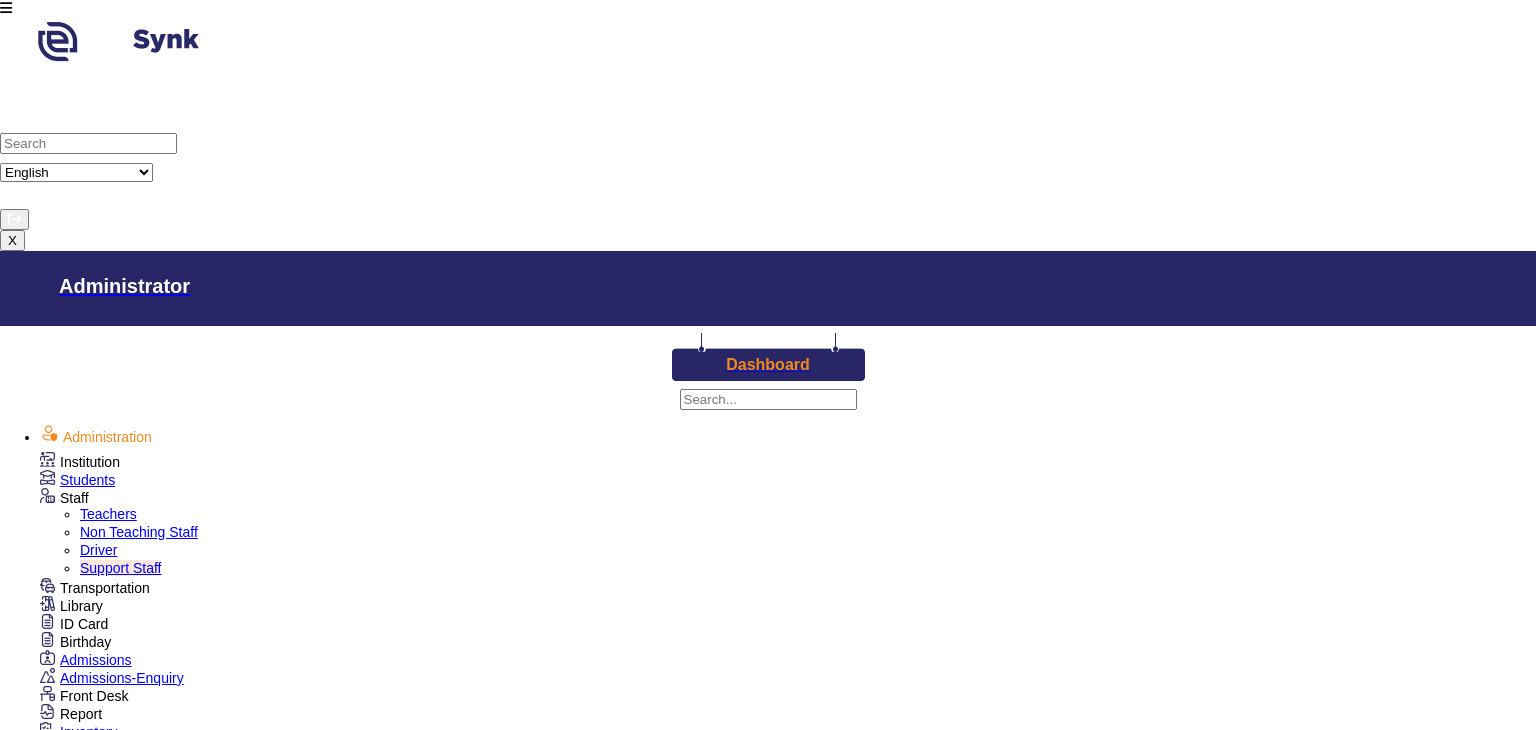 click on "Institution" at bounding box center (80, 462) 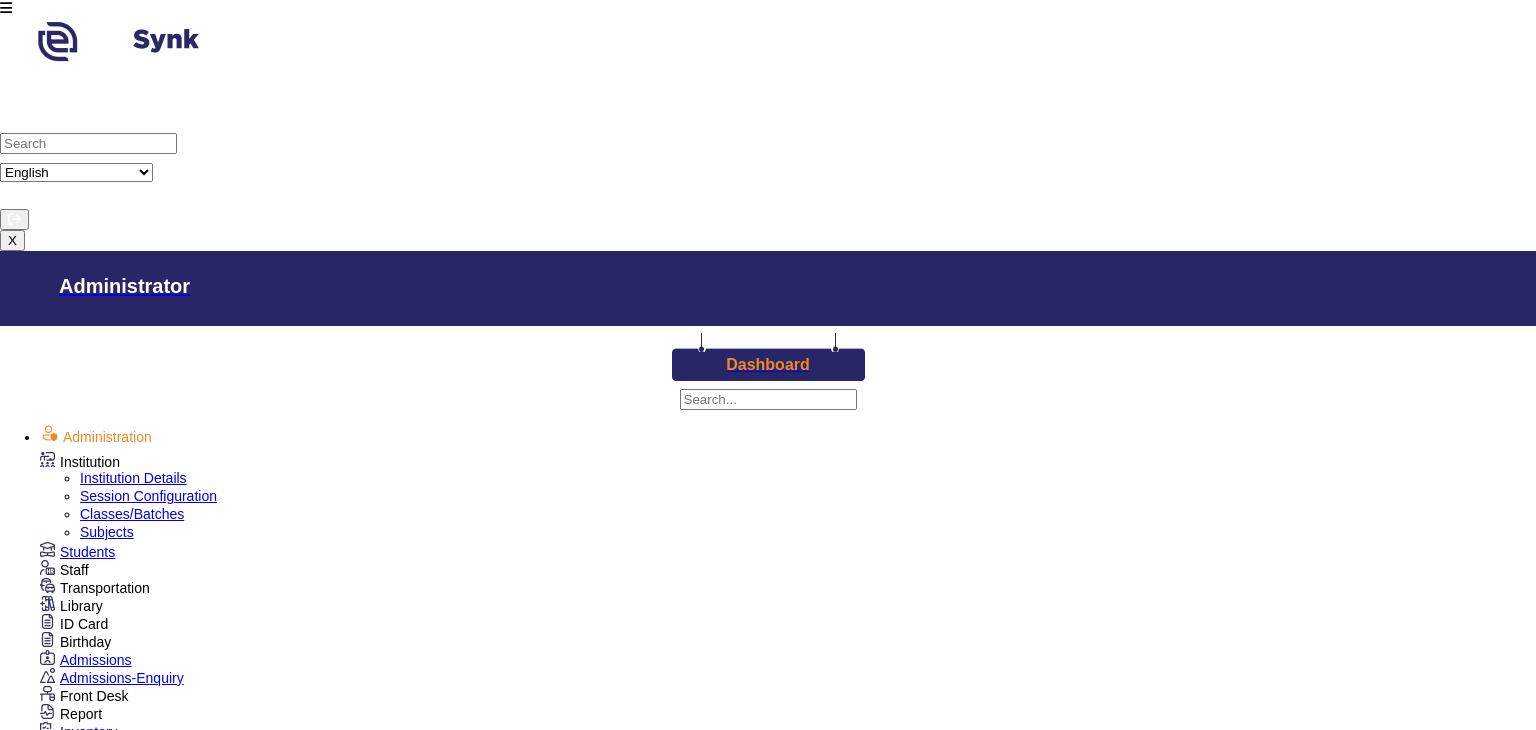 click on "Institution" at bounding box center [80, 462] 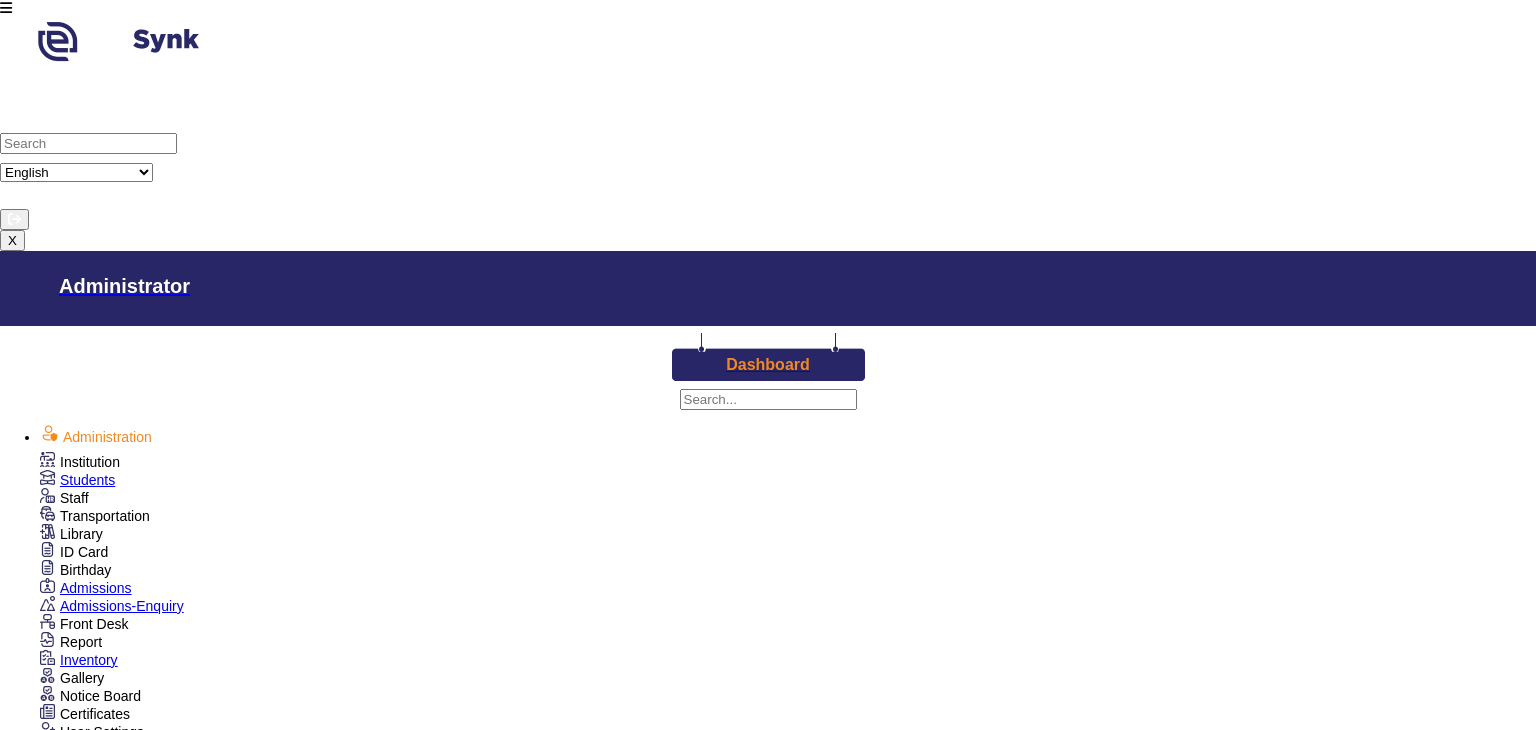 click on "Institution" at bounding box center (80, 462) 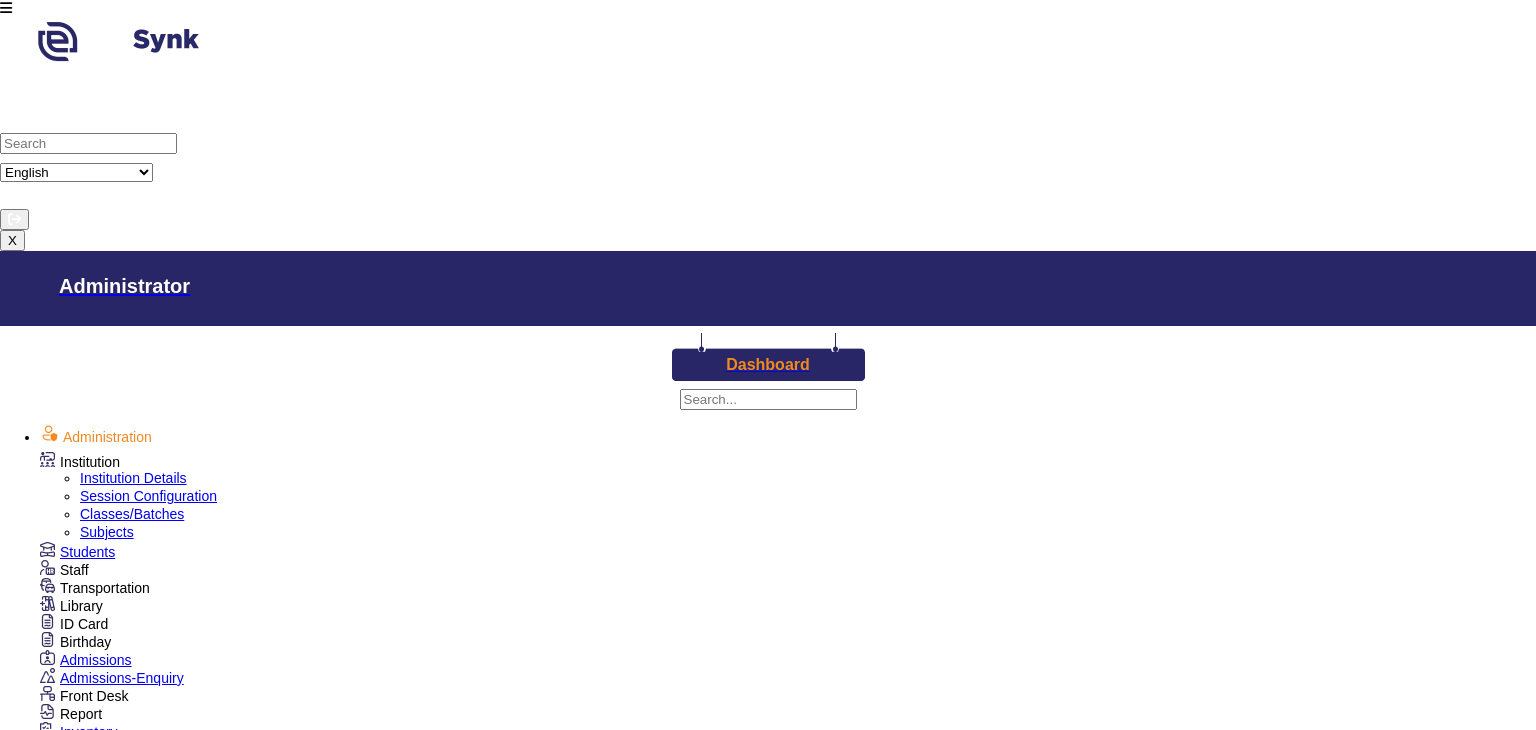 click on "Institution Details" at bounding box center [133, 478] 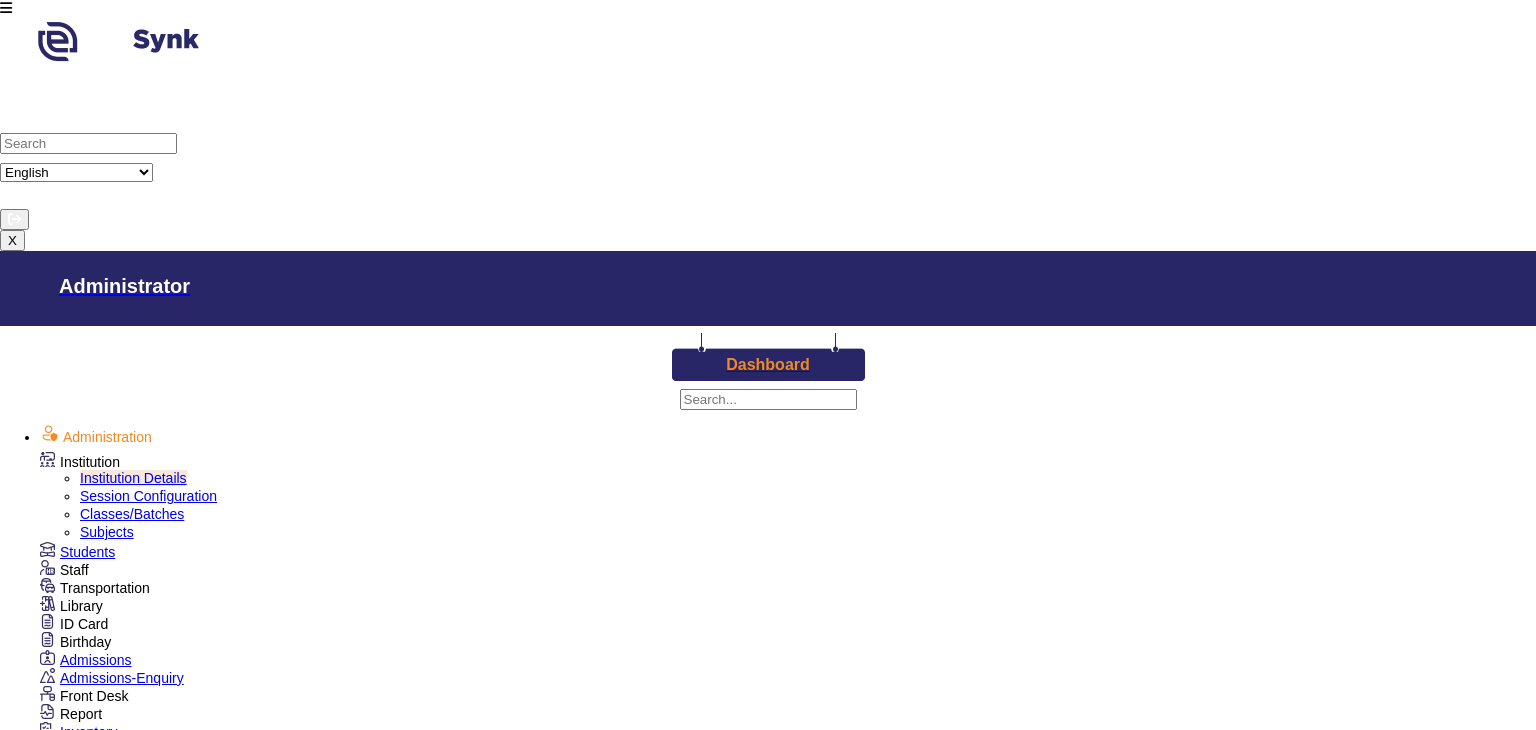 click on "Dashboard" at bounding box center (768, 365) 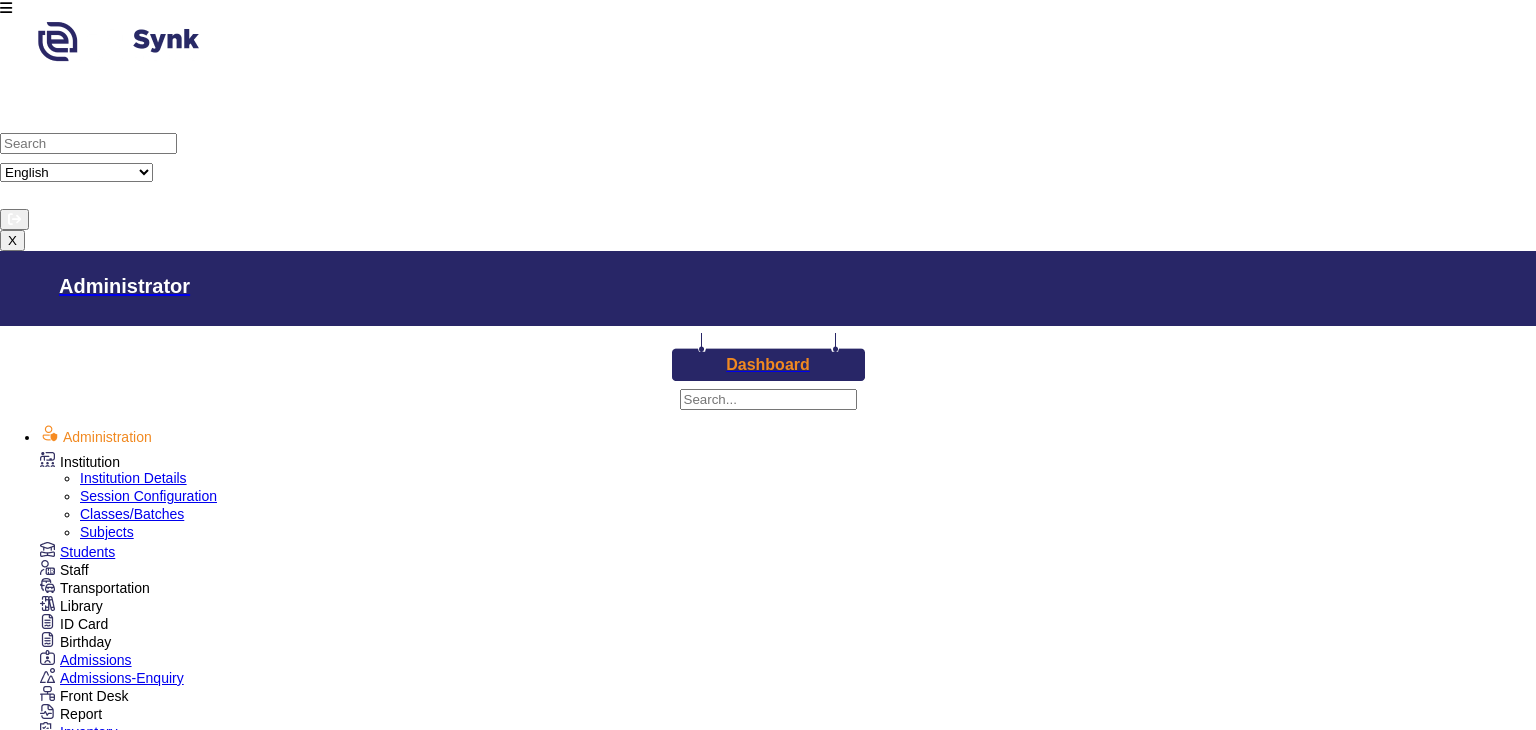 scroll, scrollTop: 664, scrollLeft: 0, axis: vertical 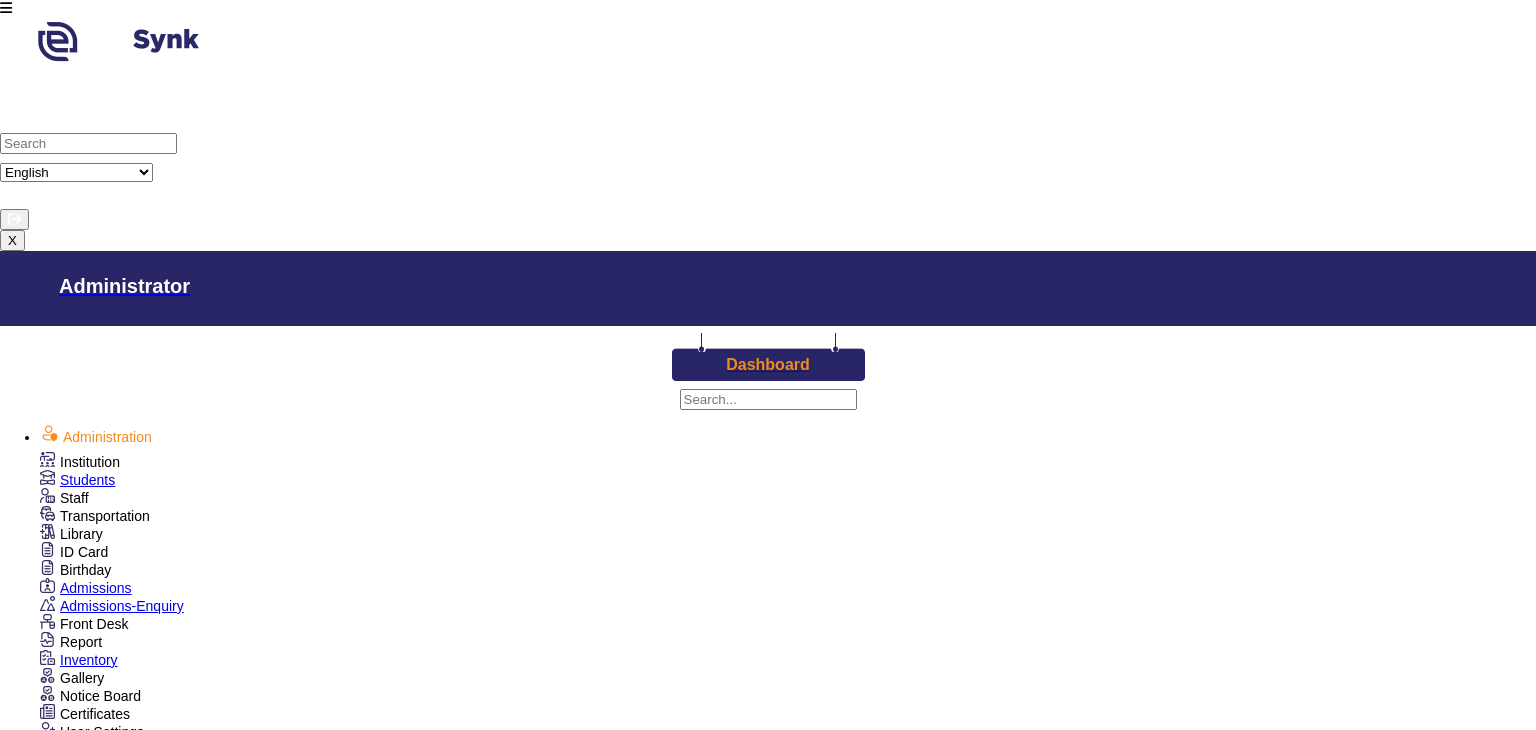 click on "Weekly TimeTable" at bounding box center [136, 934] 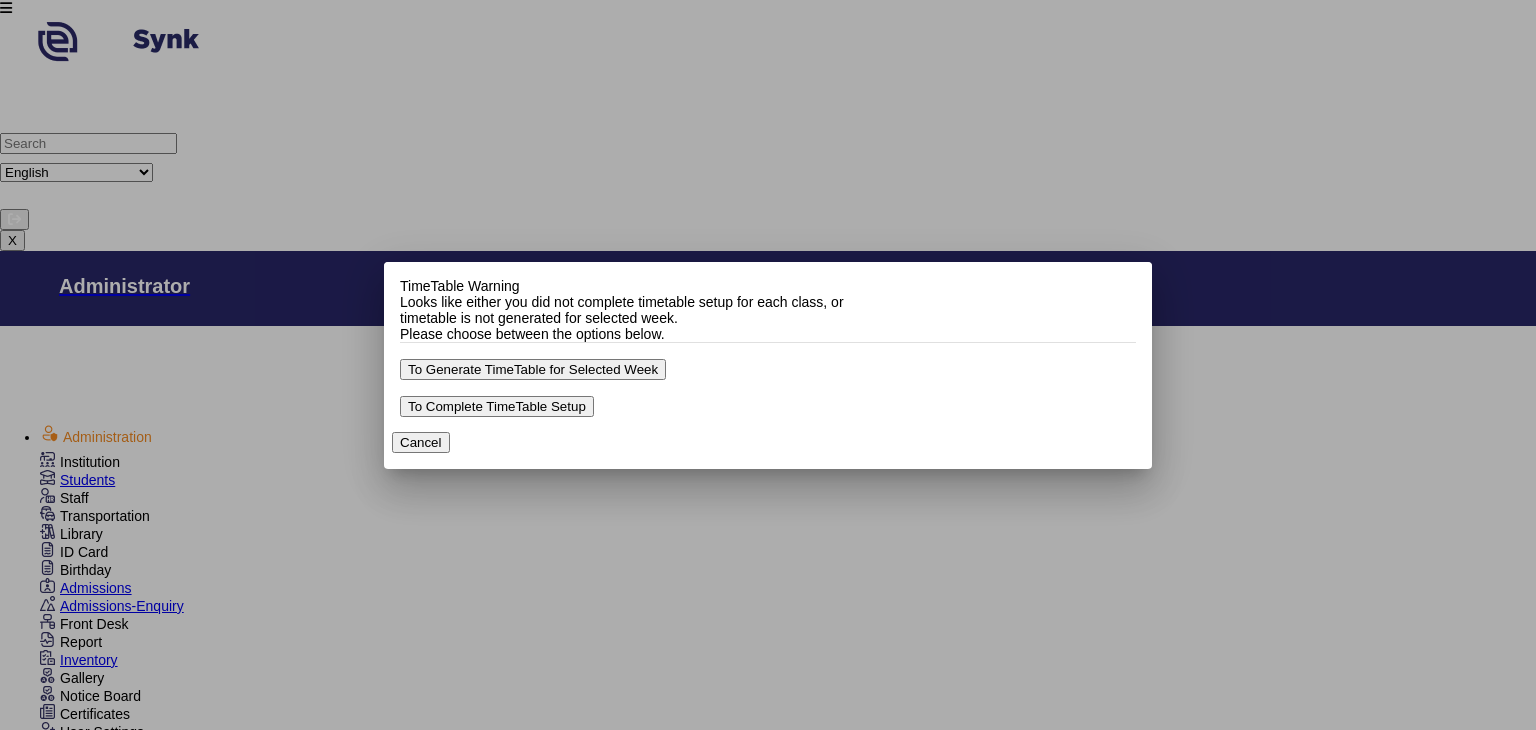 click on "Cancel" at bounding box center (421, 442) 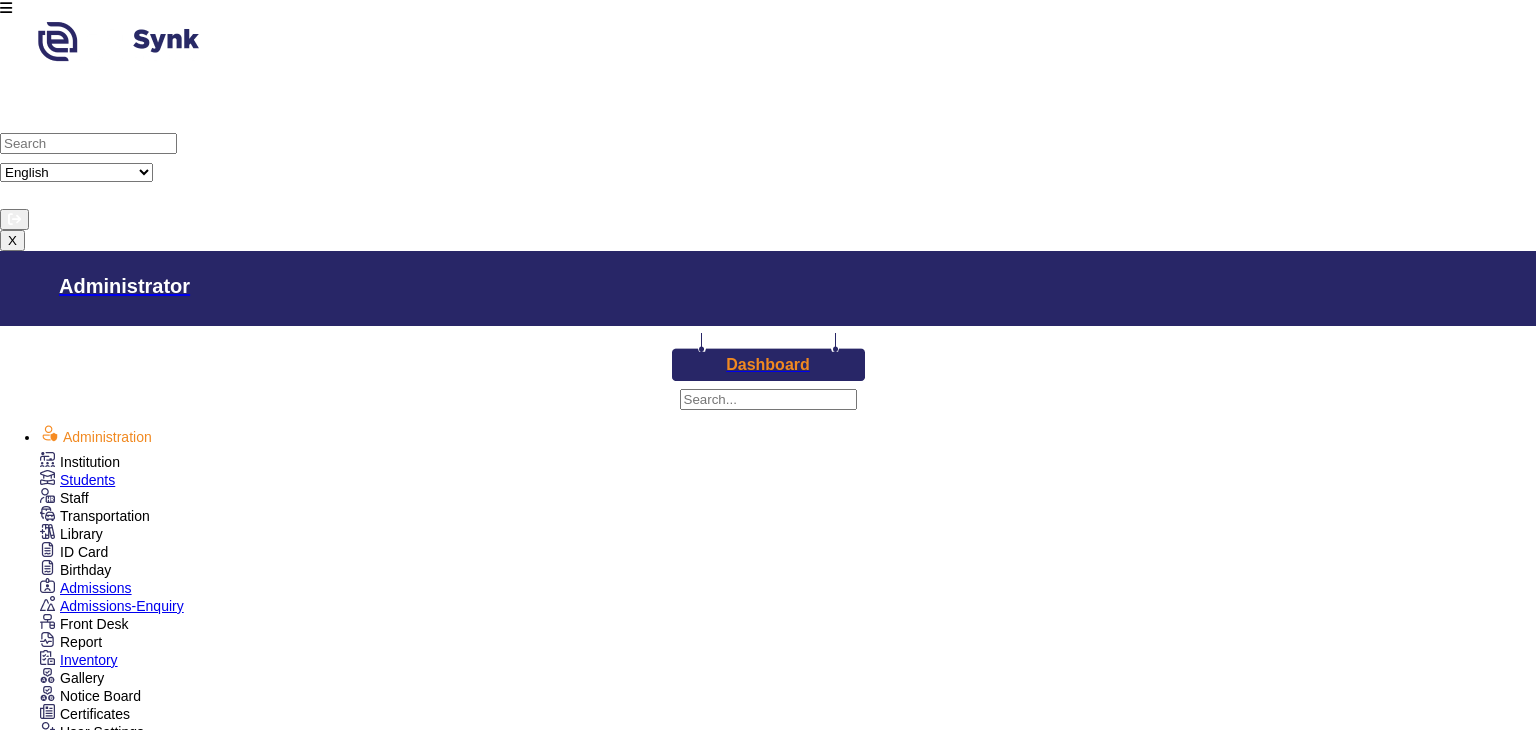 click on "TimeTable Setup" at bounding box center (132, 916) 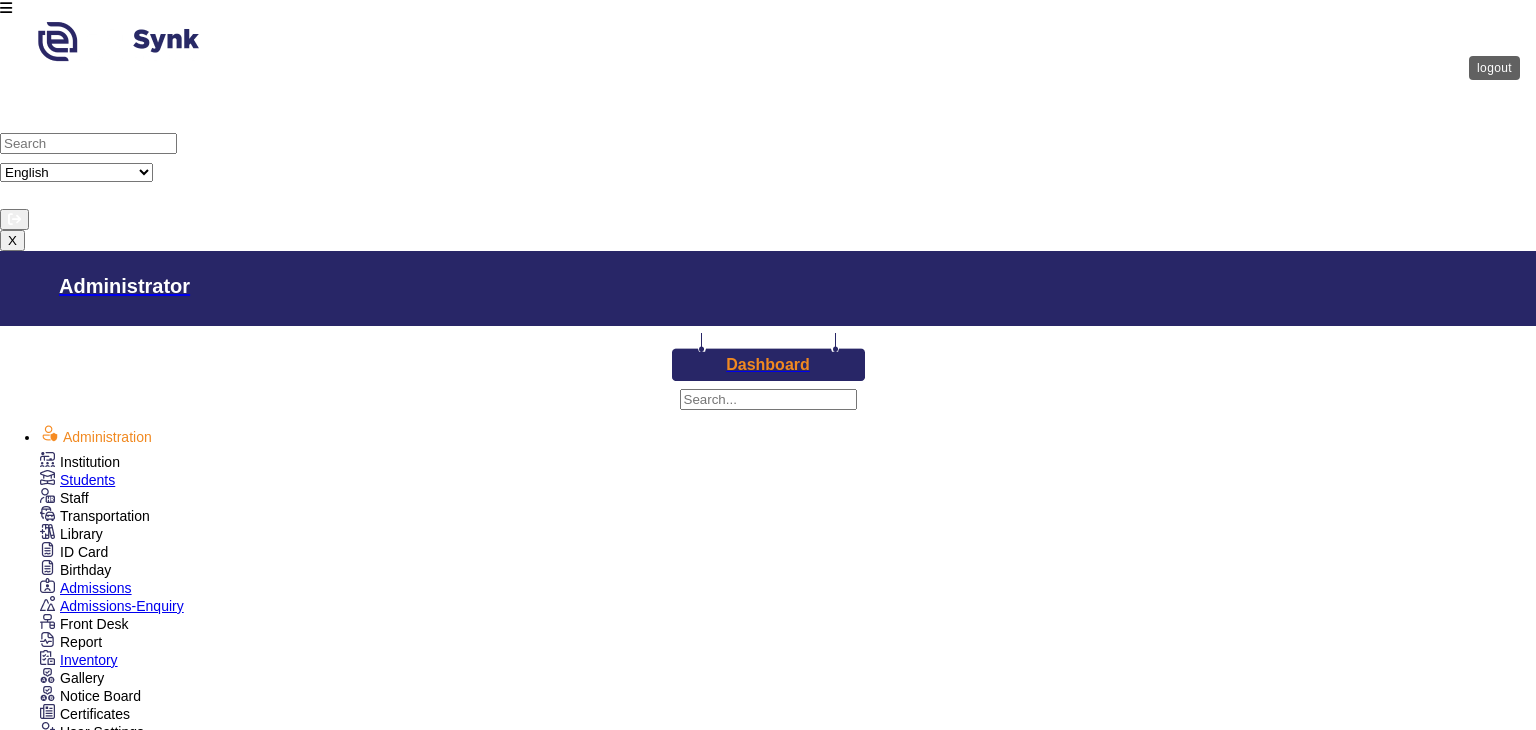 click at bounding box center (14, 219) 